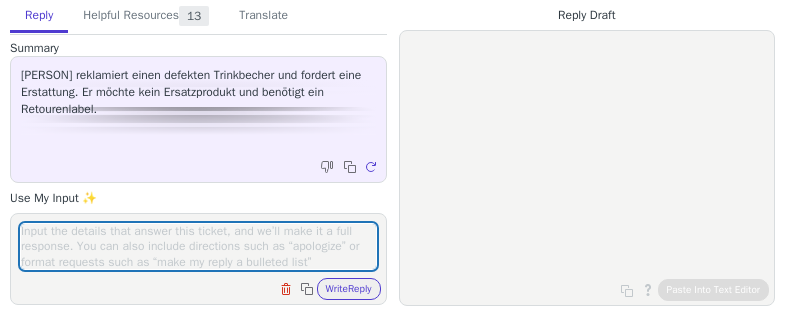 scroll, scrollTop: 0, scrollLeft: 0, axis: both 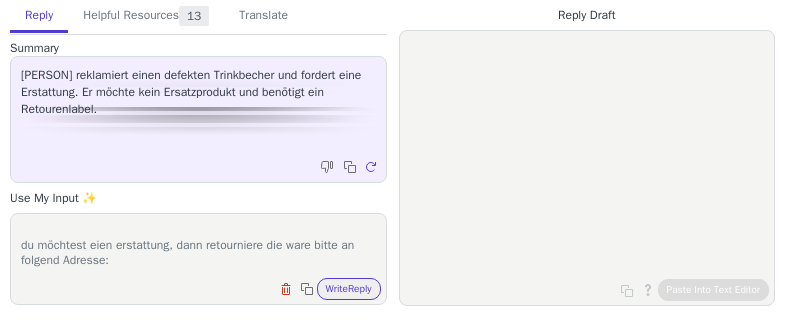 click on "GUten Morgen
den Hinweis den du übermittelt hast, betrifft fehlerhafte versendete Artikel - sprich einen Falsch versand. dies ist hier nciht der fall.
du möchtest eien erstattung, dann retourniere die ware bitte an folgend Adresse:" at bounding box center [198, 246] 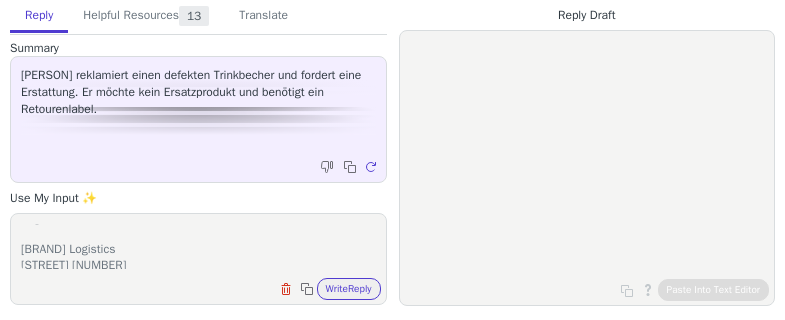 scroll, scrollTop: 135, scrollLeft: 0, axis: vertical 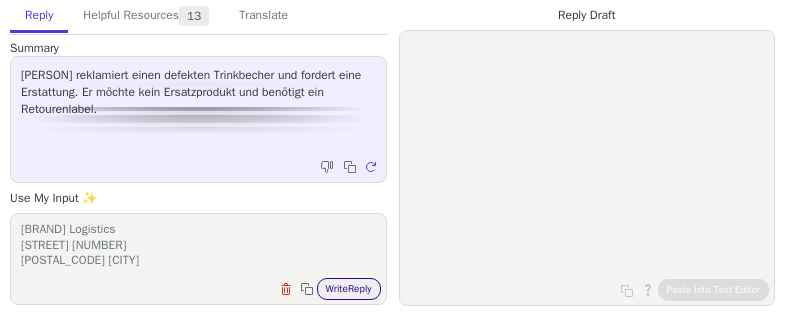 type on "GUten Morgen
den Hinweis den du übermittelt hast, betrifft fehlerhafte versendete Artikel - sprich einen Falsch versand. dies ist hier nciht der fall.
du möchtest eien erstattung, dann retourniere die ware bitte an folgend Adresse:
Alt Finecom Logistics
Zur Painten 1
94529 Aicha vorm Wald" 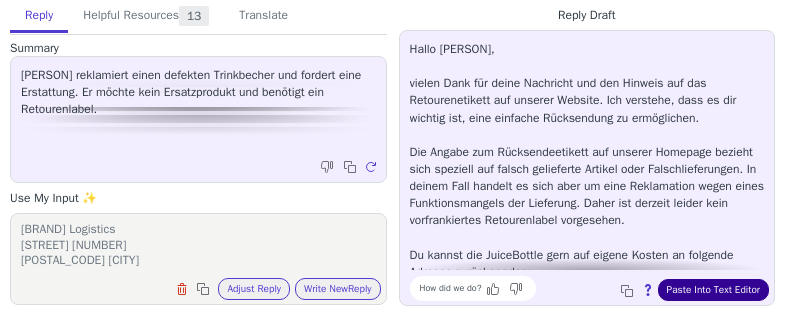 click on "Paste Into Text Editor" at bounding box center (713, 290) 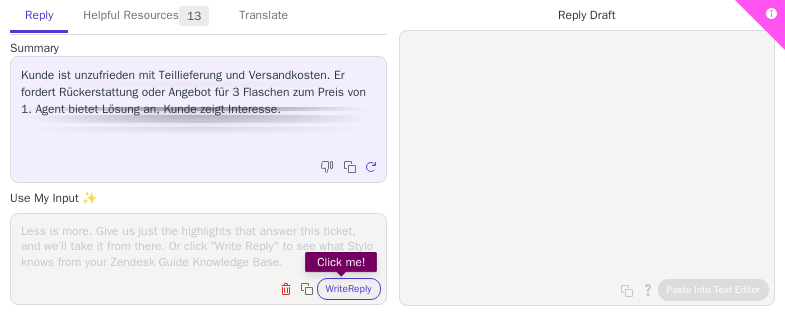 scroll, scrollTop: 0, scrollLeft: 0, axis: both 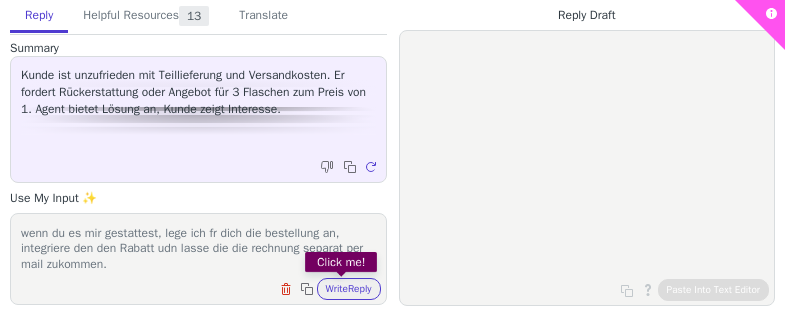 click on "hallo
ich bin zurück und möchte dir gerne das unterbreitete Angebot vom [DATE] für dich umsetzen.
wenn du es mir gestattest, lege ich fr dich die bestellung an, integriere den den Rabatt udn lasse die die rechnung separat per mail zukommen." at bounding box center [198, 246] 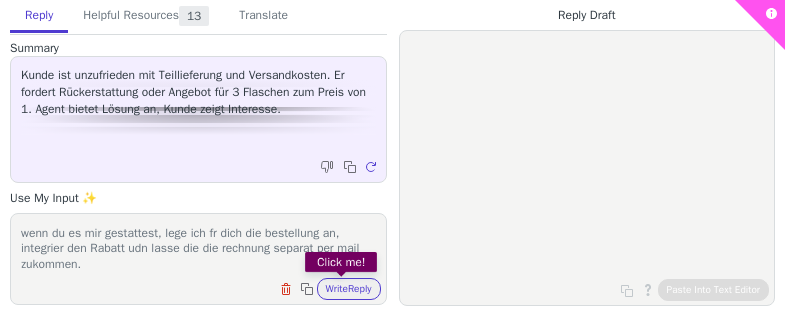 click on "hallo
ich bin zurück und möchte dir gerne das unterbreitete Angebot vom [DATE] für dich umsetzen.
wenn du es mir gestattest, lege ich fr dich die bestellung an, integrier den Rabatt udn lasse die die rechnung separat per mail zukommen." at bounding box center [198, 246] 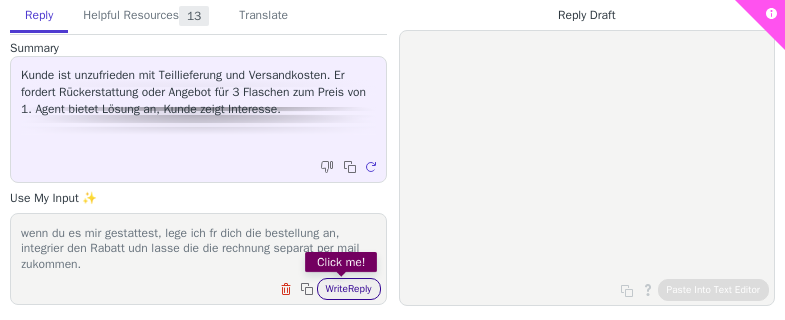 click on "Write  Reply" at bounding box center (349, 289) 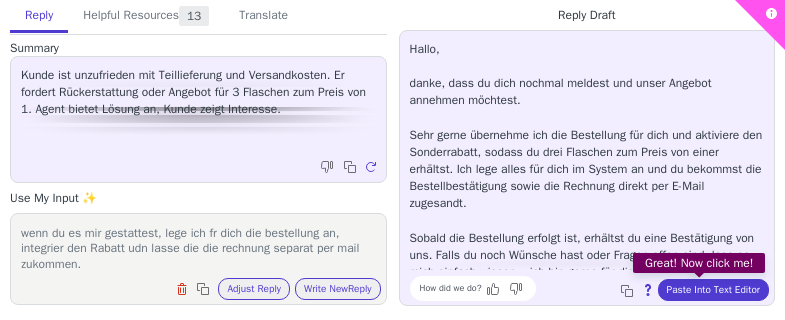 click on "Paste Into Text Editor" at bounding box center (713, 290) 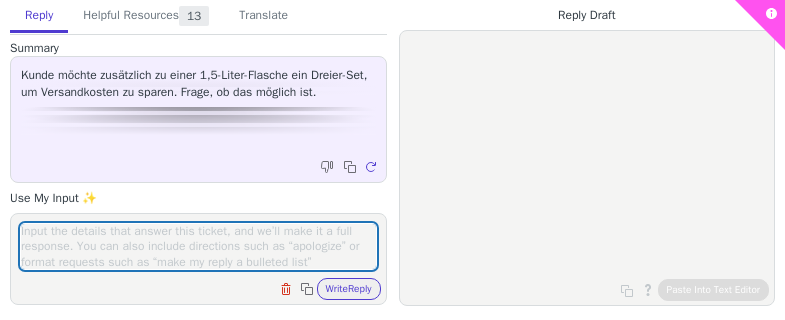 scroll, scrollTop: 0, scrollLeft: 0, axis: both 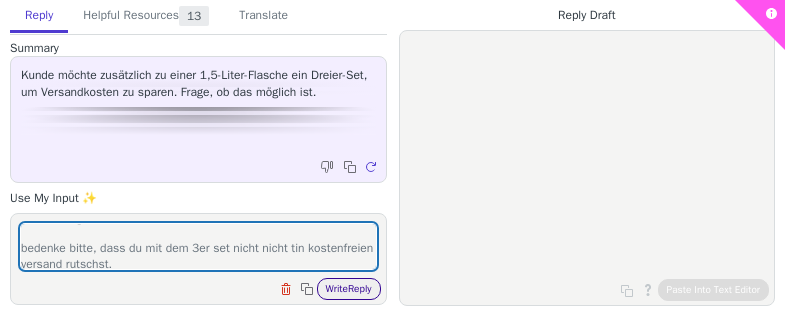 type on "tatsächlich kannst du zu erst das 3er set in den warenkirb legen dun danach eien einzelne flasche. sofern du dann zur Kasse gehst, kannst du den rabaatcode eingeben dun dir wird der Rabat auf die einzelne flasche gewöhnt. ch hab es so eben für dich getestet. du kannst es gerne so umsetzen.
bedenke bitte, dass du mit dem 3er set nicht nicht tin kostenfreien versand rutschst." 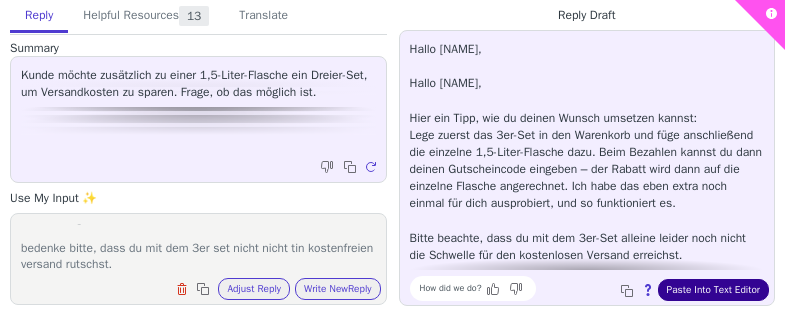 click on "Paste Into Text Editor" at bounding box center [713, 290] 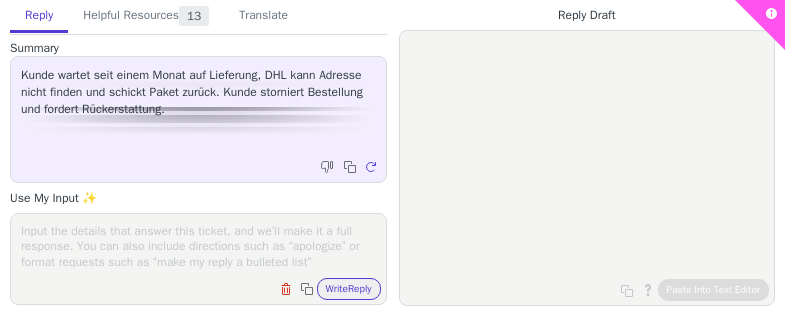 scroll, scrollTop: 0, scrollLeft: 0, axis: both 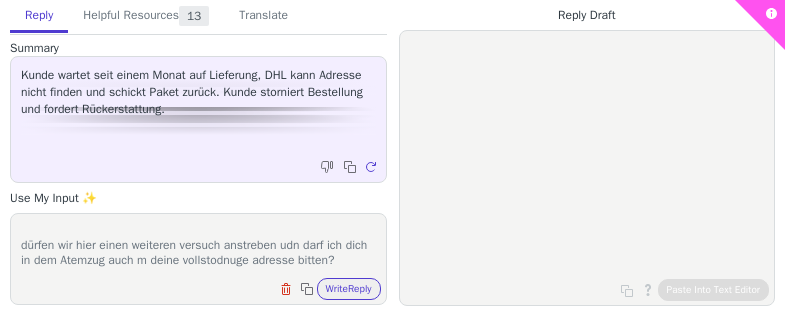 click on "bitte verzeih die entstandenen unannahmlichieten, das ist unschön veruafen
mit Verlaub , ich würde gerne um eien erneute Chance bitte. durch den Vorfall Mut der dhl, ist nun aufgefallen, dass diene adresse bei uns nciht volsstodnig hinterlegt ist.
dürfen wir hier einen weiteren versuch anstreben udn darf ich dich in dem Atemzug auch m deine vollstodnuge adresse bitten?" at bounding box center [198, 246] 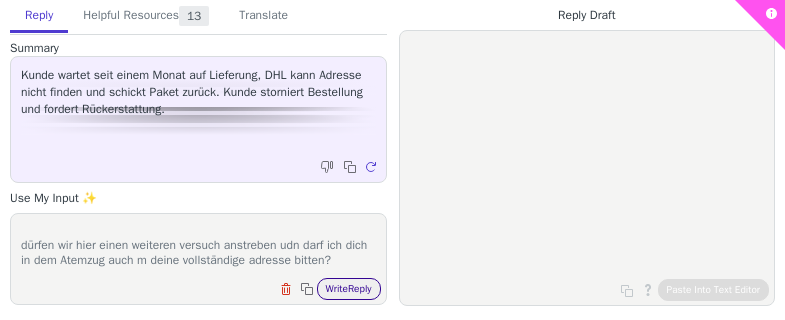 type on "bitte verzeih die entstandenen unannahmlichieten, das ist unschön veruafen
mit Verlaub , ich würde gerne um eien erneute Chance bitte. durch den Vorfall Mut der dhl, ist nun aufgefallen, dass diene adresse bei uns nciht volsstodnig hinterlegt ist.
dürfen wir hier einen weiteren versuch anstreben udn darf ich dich in dem Atemzug auch m deine vollständige adresse bitten?" 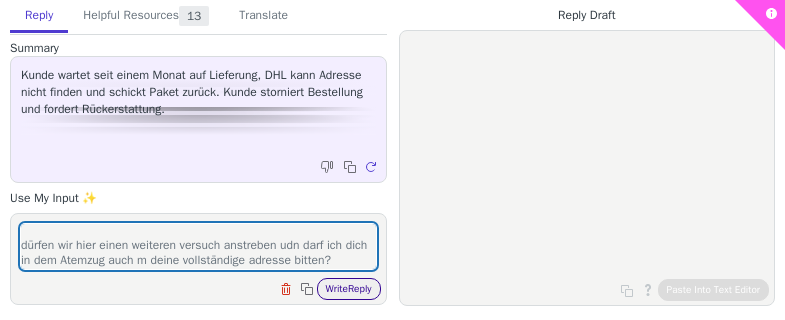drag, startPoint x: 337, startPoint y: 286, endPoint x: 369, endPoint y: 277, distance: 33.24154 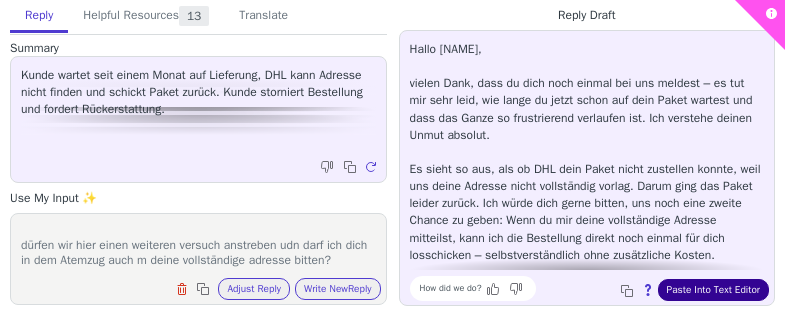 click on "Paste Into Text Editor" at bounding box center (713, 290) 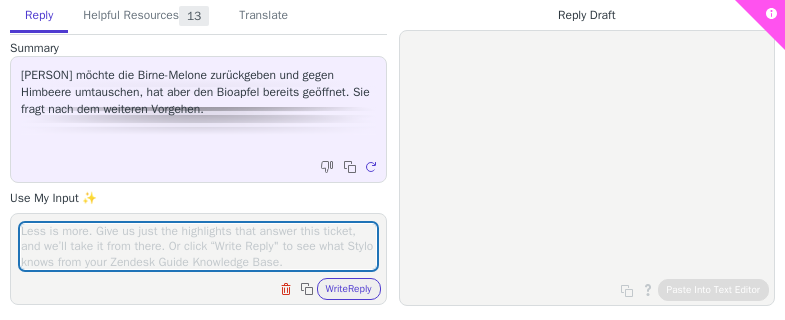 scroll, scrollTop: 0, scrollLeft: 0, axis: both 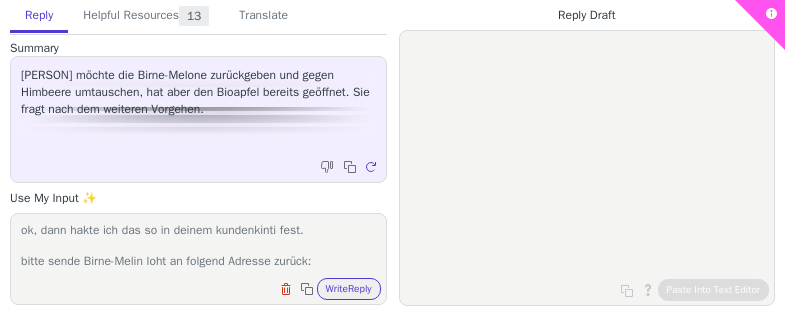 click on "ok, dann hakte ich das so in deinem kundenkinti fest.
bitte sende Birne-Melin loht an folgend Adresse zurück:" at bounding box center [198, 246] 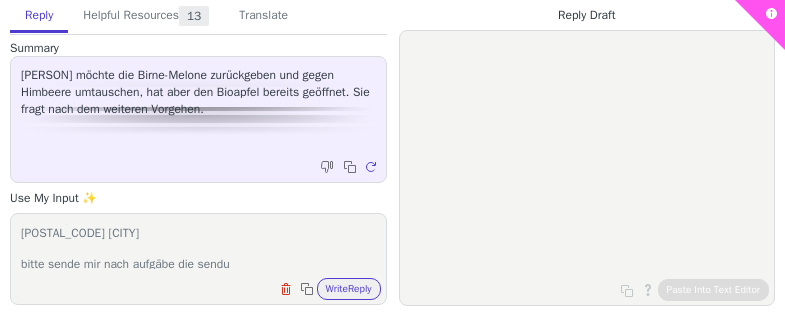 scroll, scrollTop: 105, scrollLeft: 0, axis: vertical 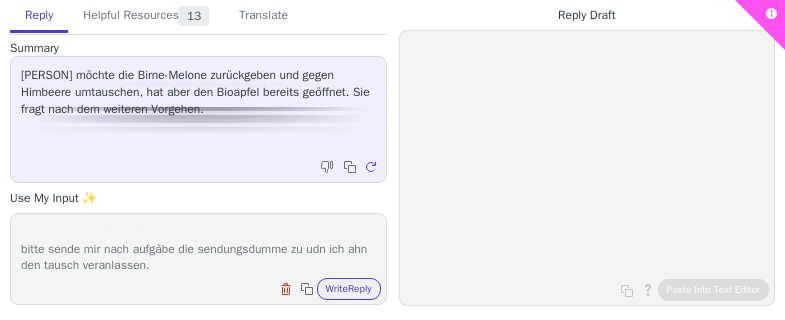 click on "ok, dann hakte ich das so in deinem kundenkinti fest.
bitte sende [PERSON] an folgend Adresse zurück:
[COMPANY]
[STREET]
[POSTAL_CODE] [CITY]
bitte sende mir nach aufgäbe die sendungsdumme zu udn ich ahn den tausch veranlassen." at bounding box center [198, 246] 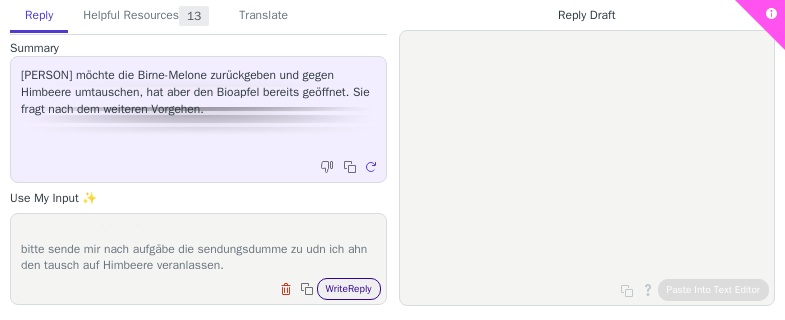 type on "ok, dann hakte ich das so in deinem kundenkinti fest.
bitte sende [PERSON] an folgend Adresse zurück:
[COMPANY]
[STREET]
[POSTAL_CODE] [CITY]
bitte sende mir nach aufgäbe die sendungsdumme zu udn ich ahn den tausch auf Himbeere veranlassen." 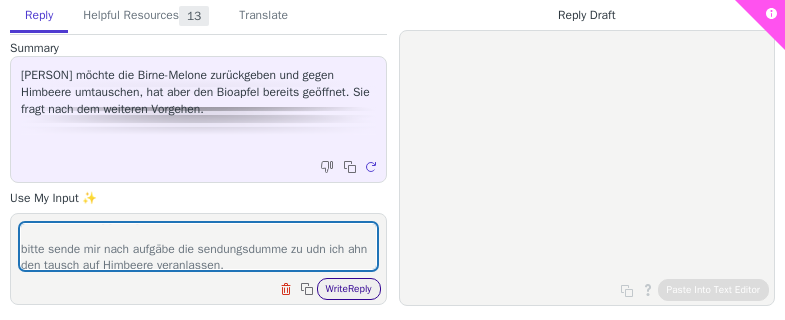click on "Write  Reply" at bounding box center [349, 289] 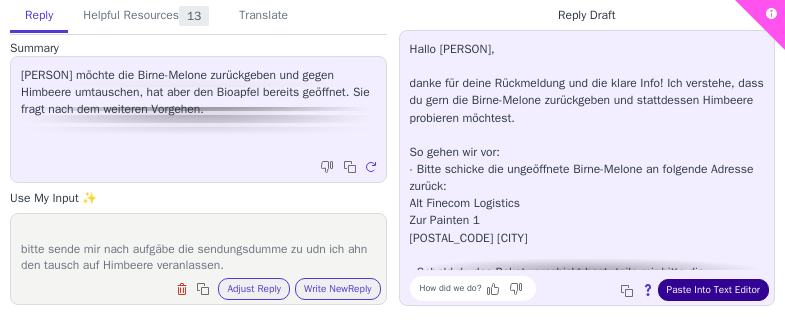 click on "Paste Into Text Editor" at bounding box center [713, 290] 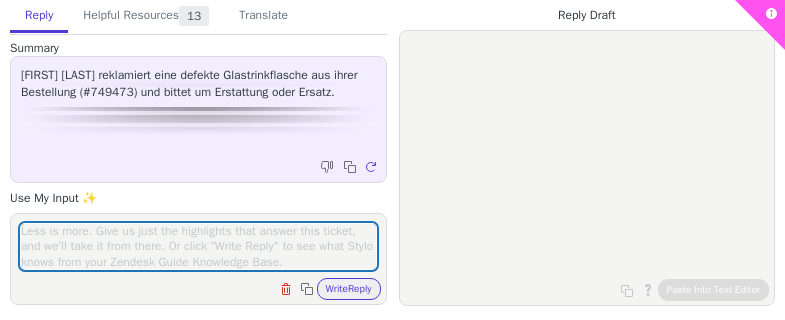 scroll, scrollTop: 0, scrollLeft: 0, axis: both 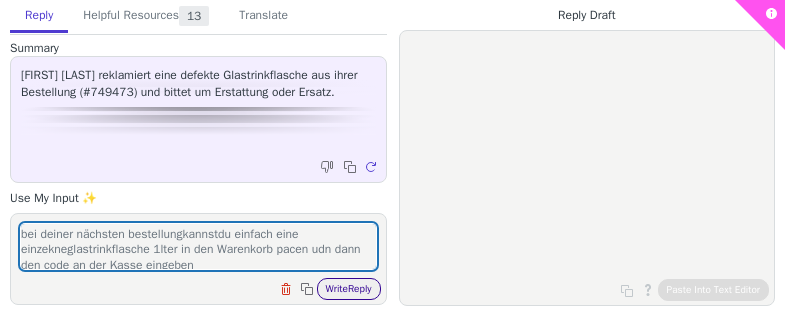 type on "viele dank für deien fixe Reaktion
habe direkt eine Meldung an den Hersteller gesendte
ichmlcte dir eien gutschein fpr ein neue Flasche 1 Liter überreichen: [COUPON_CODE]
bei deiner nächsten bestellungkannstdu einfach eine einzekneglastrinkflasche 1lter in den Warenkorb pacen udn dann den code an der Kasse eingeben" 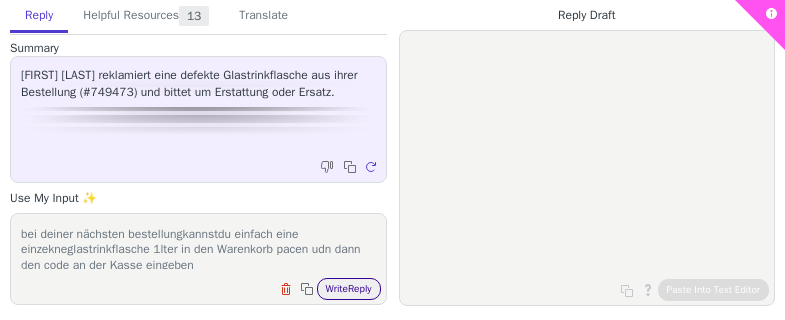 click on "Write  Reply" at bounding box center [349, 289] 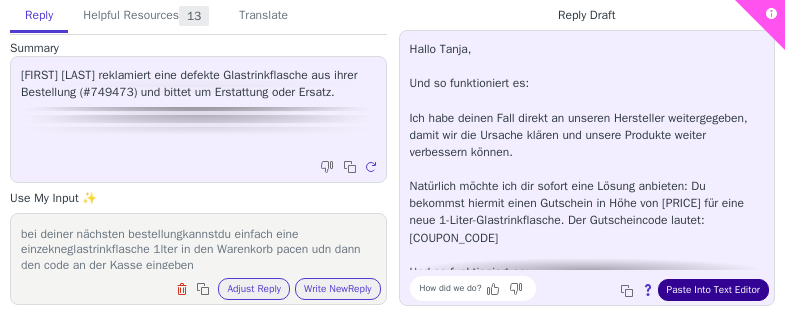 click on "Paste Into Text Editor" at bounding box center [713, 290] 